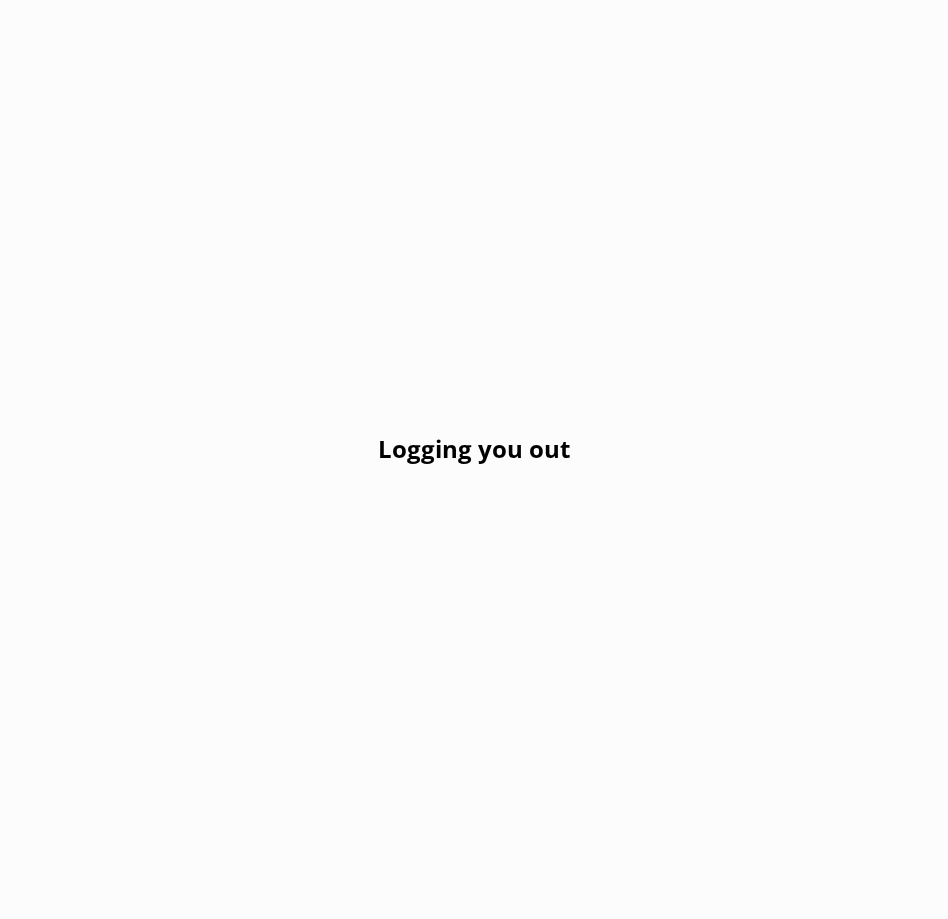 scroll, scrollTop: 0, scrollLeft: 0, axis: both 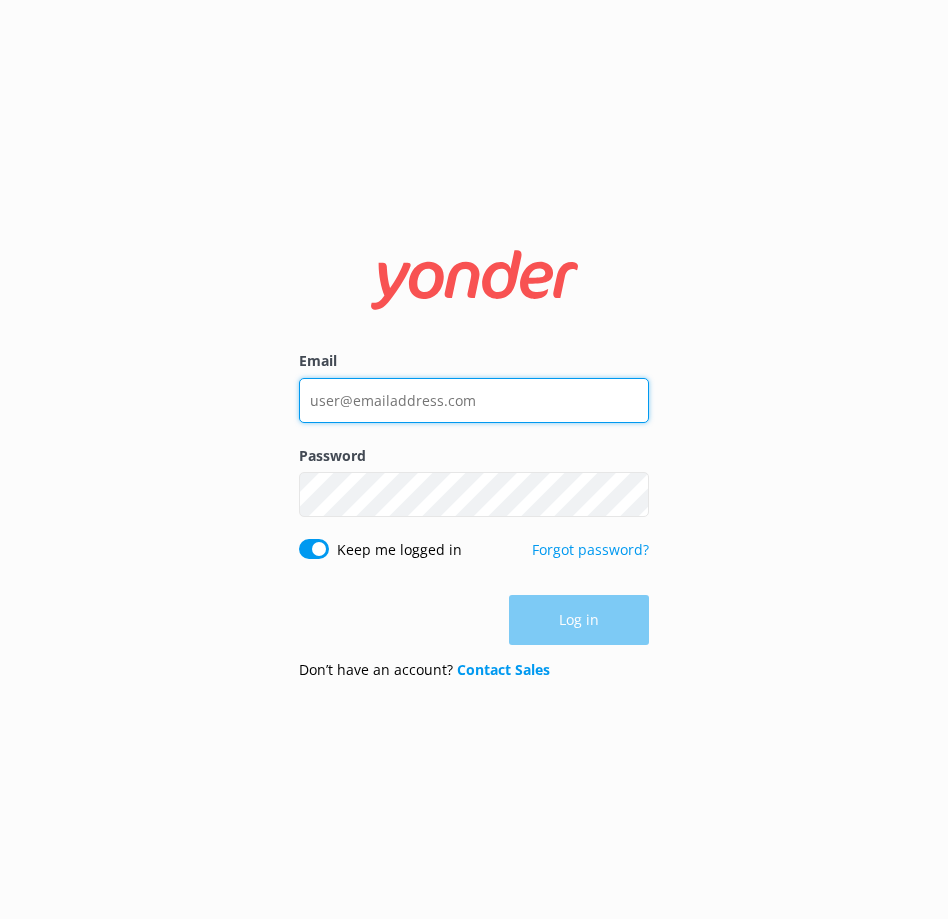 type on "[EMAIL]" 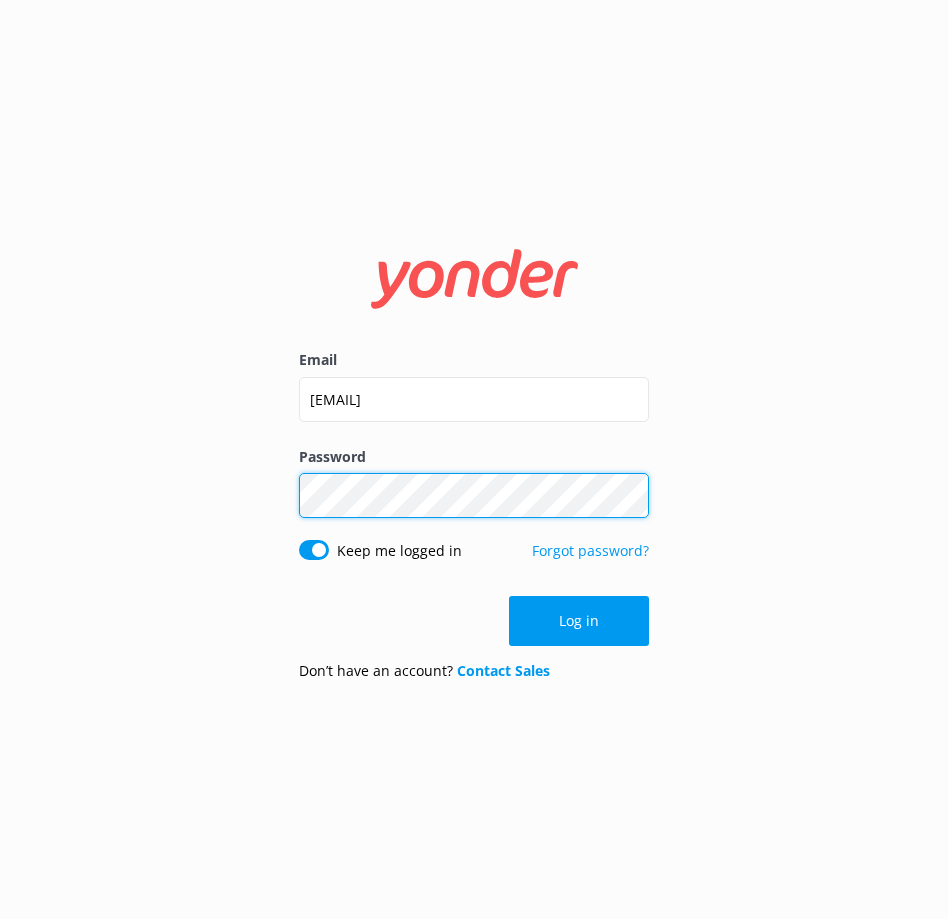 click on "Log in" at bounding box center [579, 621] 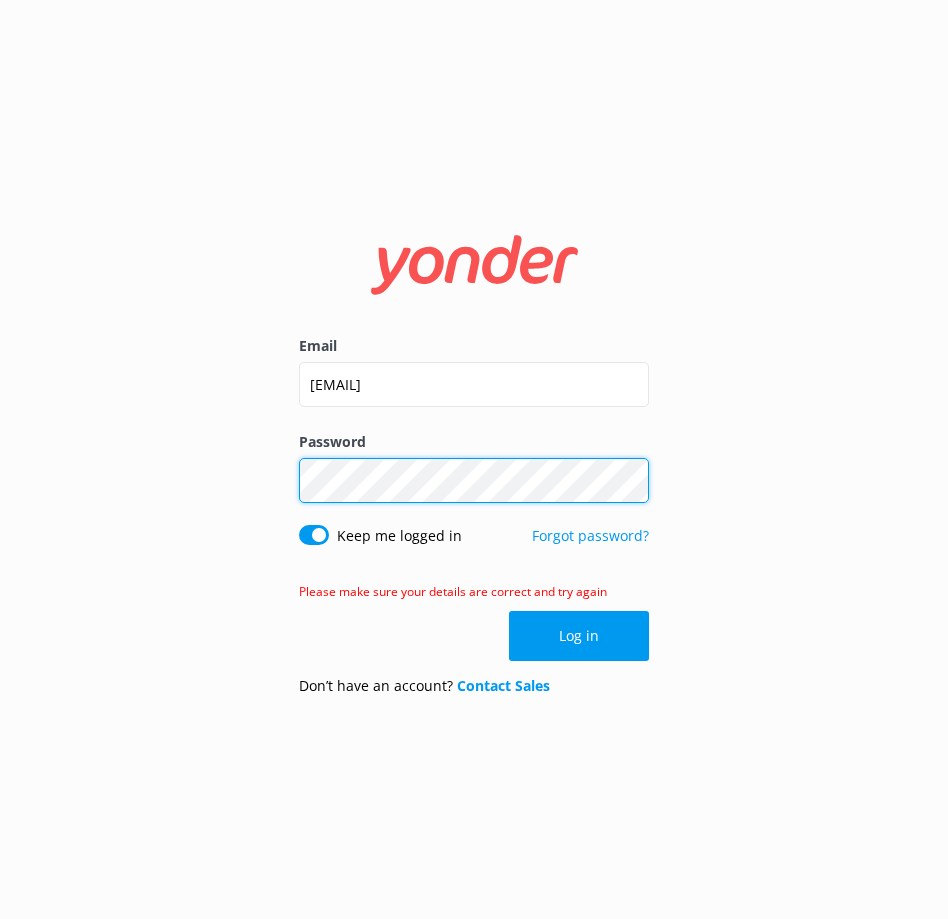 click on "[EMAIL] Password Show password Keep me logged in Forgot password? Please make sure your details are correct and try again Log in Don’t have an account? Contact Sales" at bounding box center (474, 459) 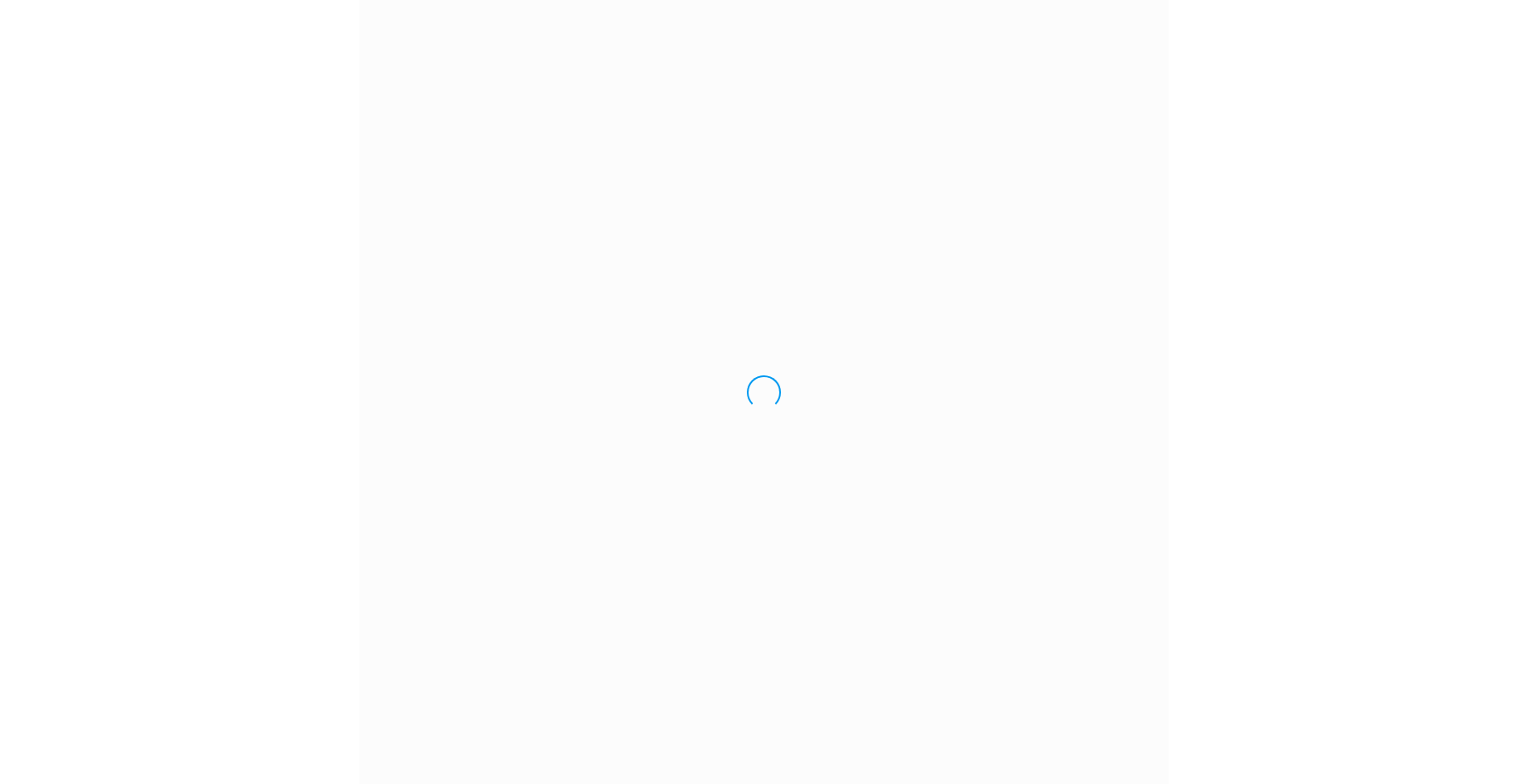 scroll, scrollTop: 0, scrollLeft: 0, axis: both 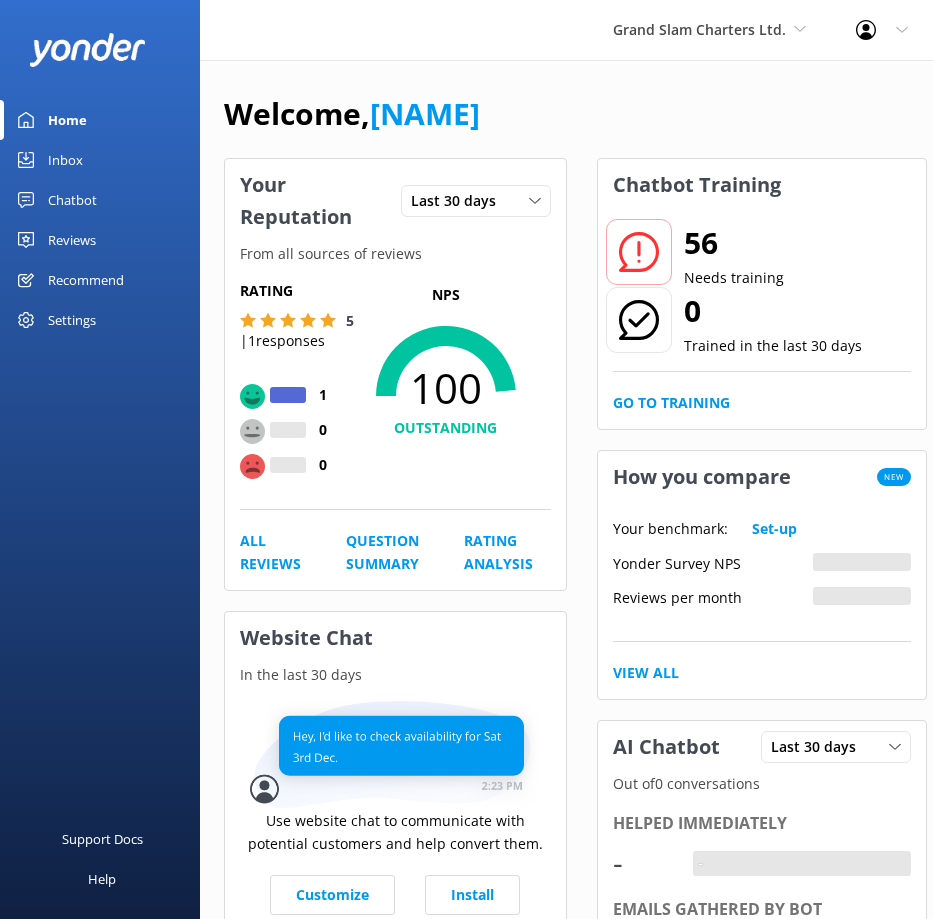 click on "Chatbot" at bounding box center (72, 200) 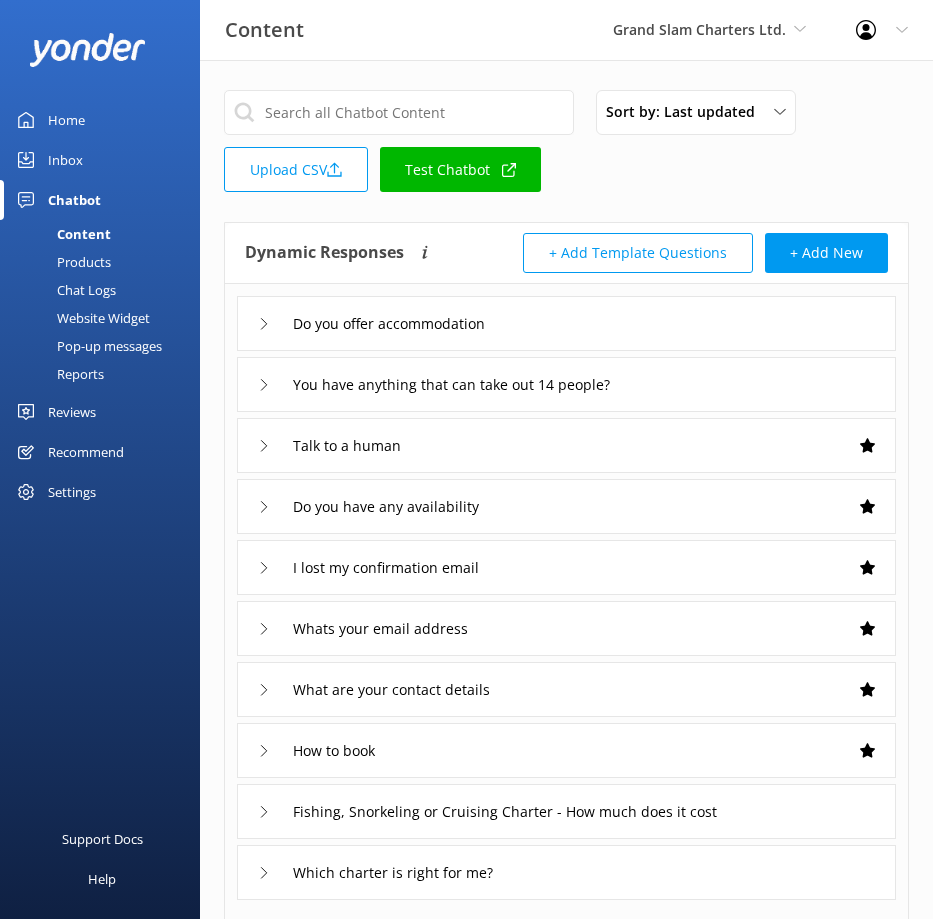 click on "Settings" at bounding box center (72, 492) 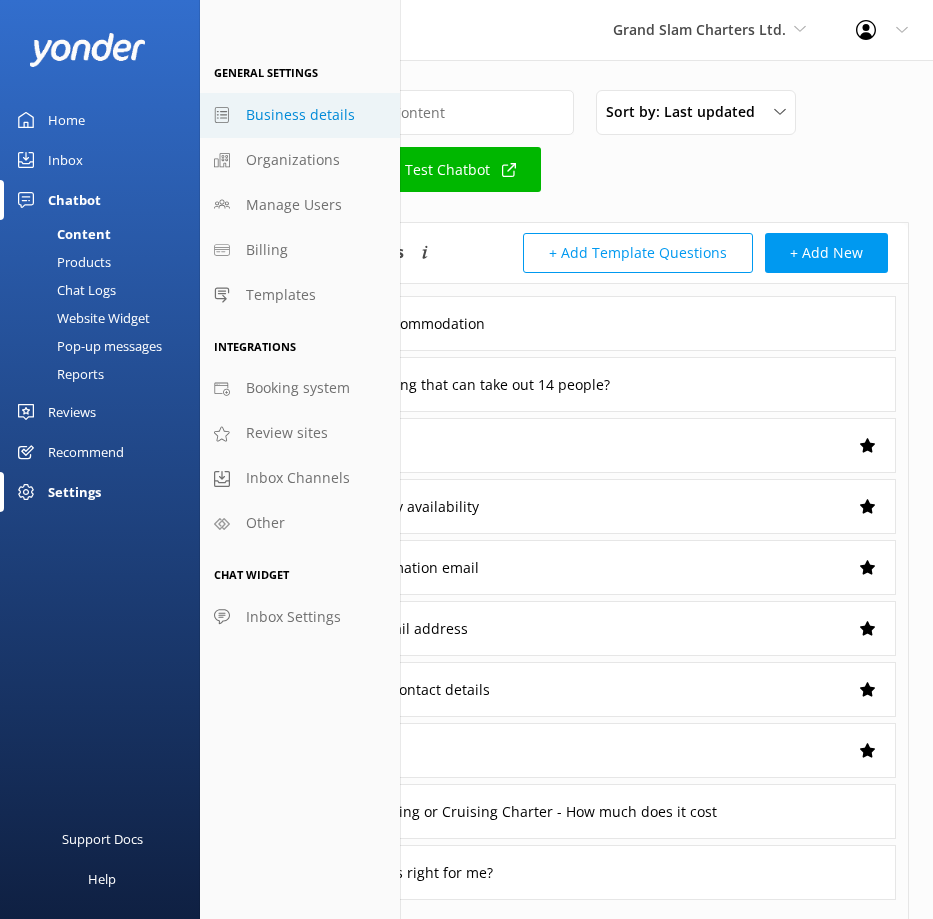click on "Business details" at bounding box center (300, 115) 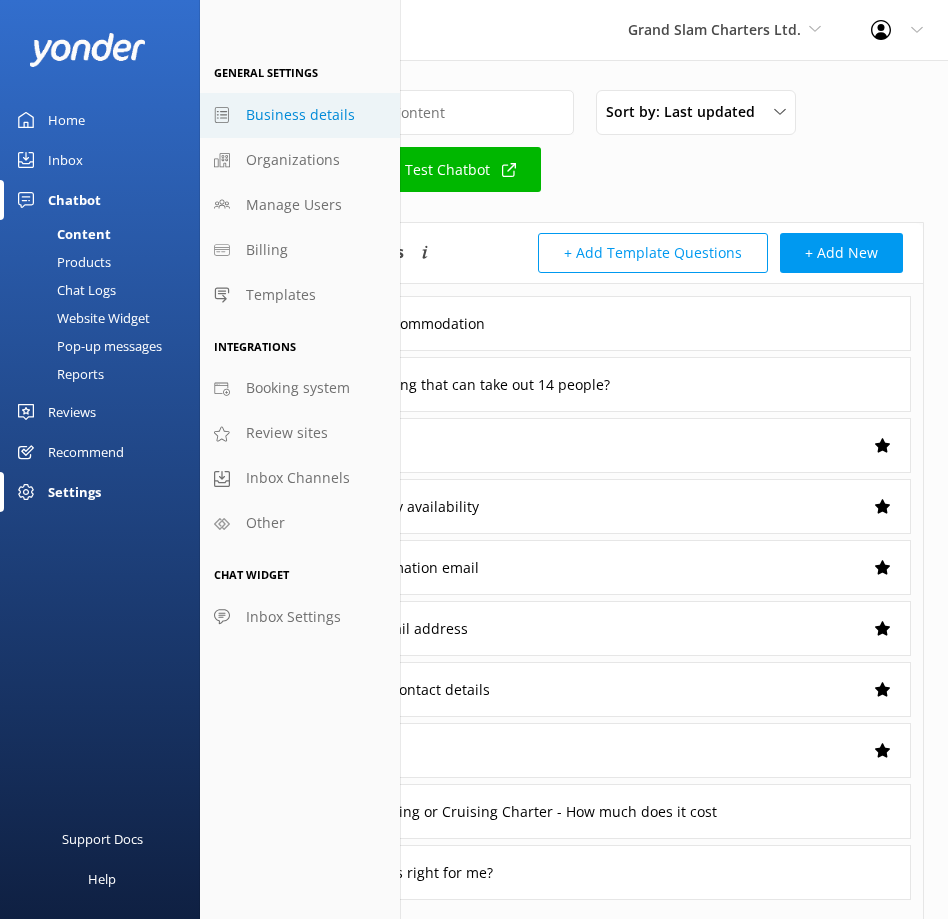 select on "[TIMEZONE]" 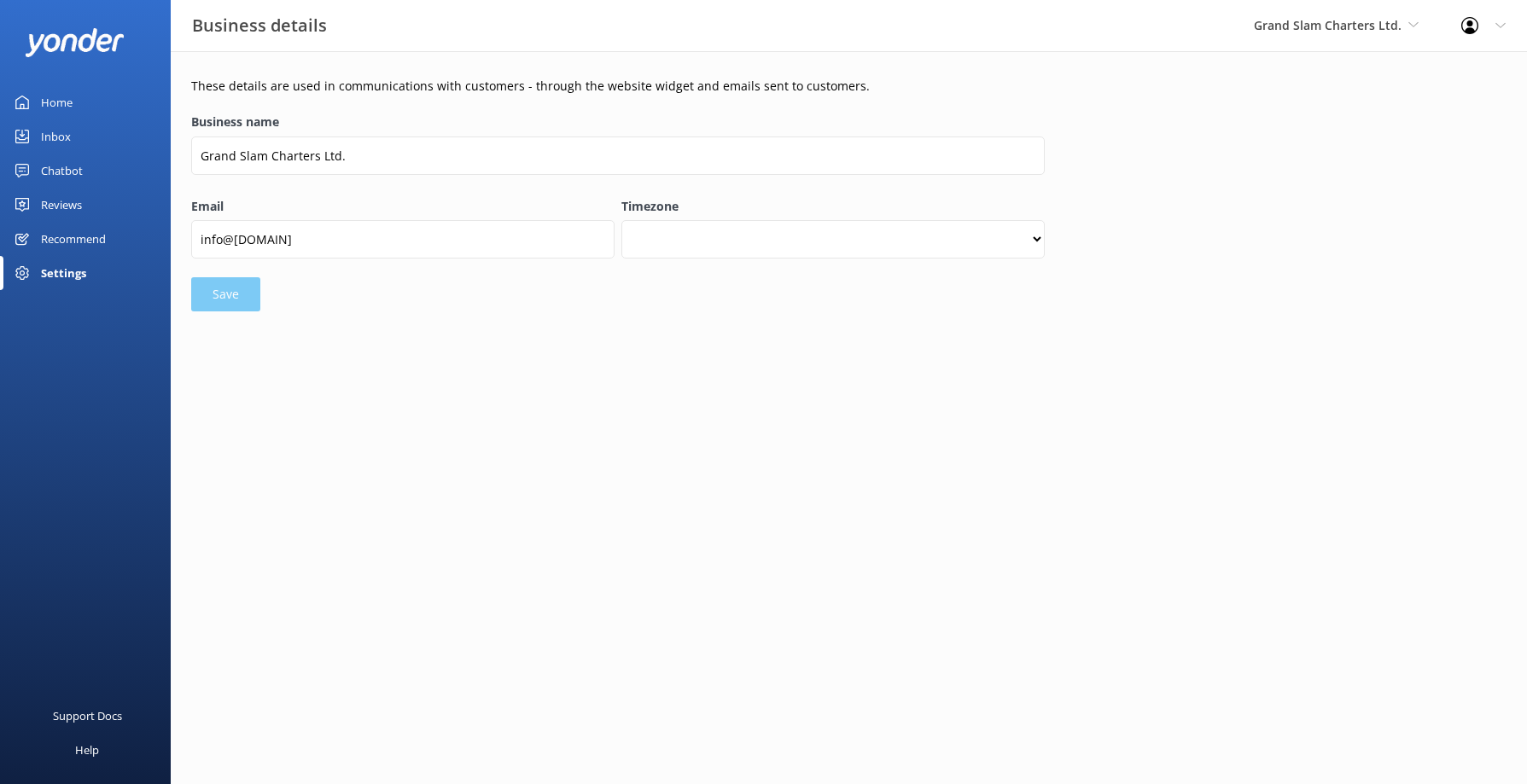 click on "Chatbot" at bounding box center [61, 171] 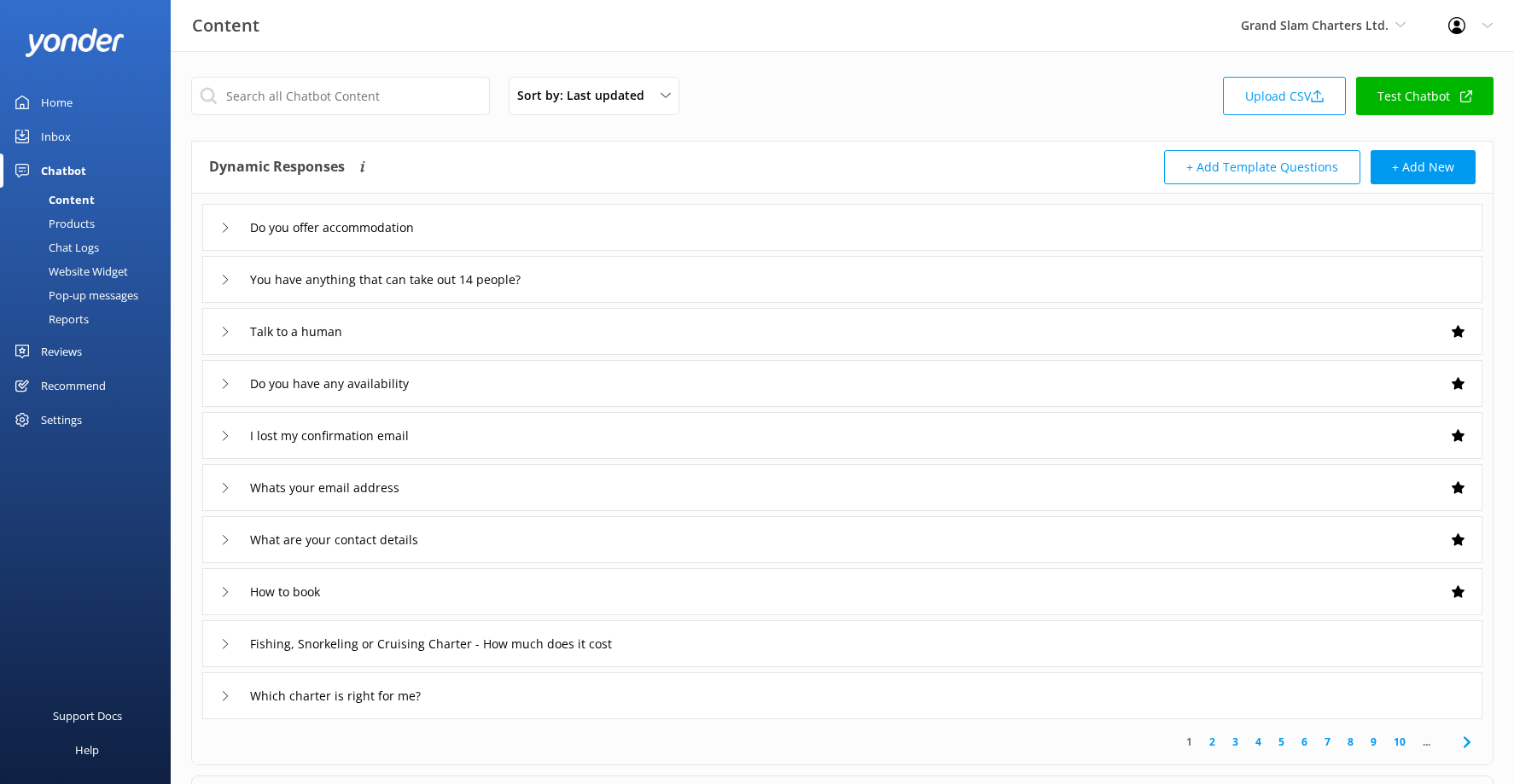 click on "Website Widget" at bounding box center (69, 271) 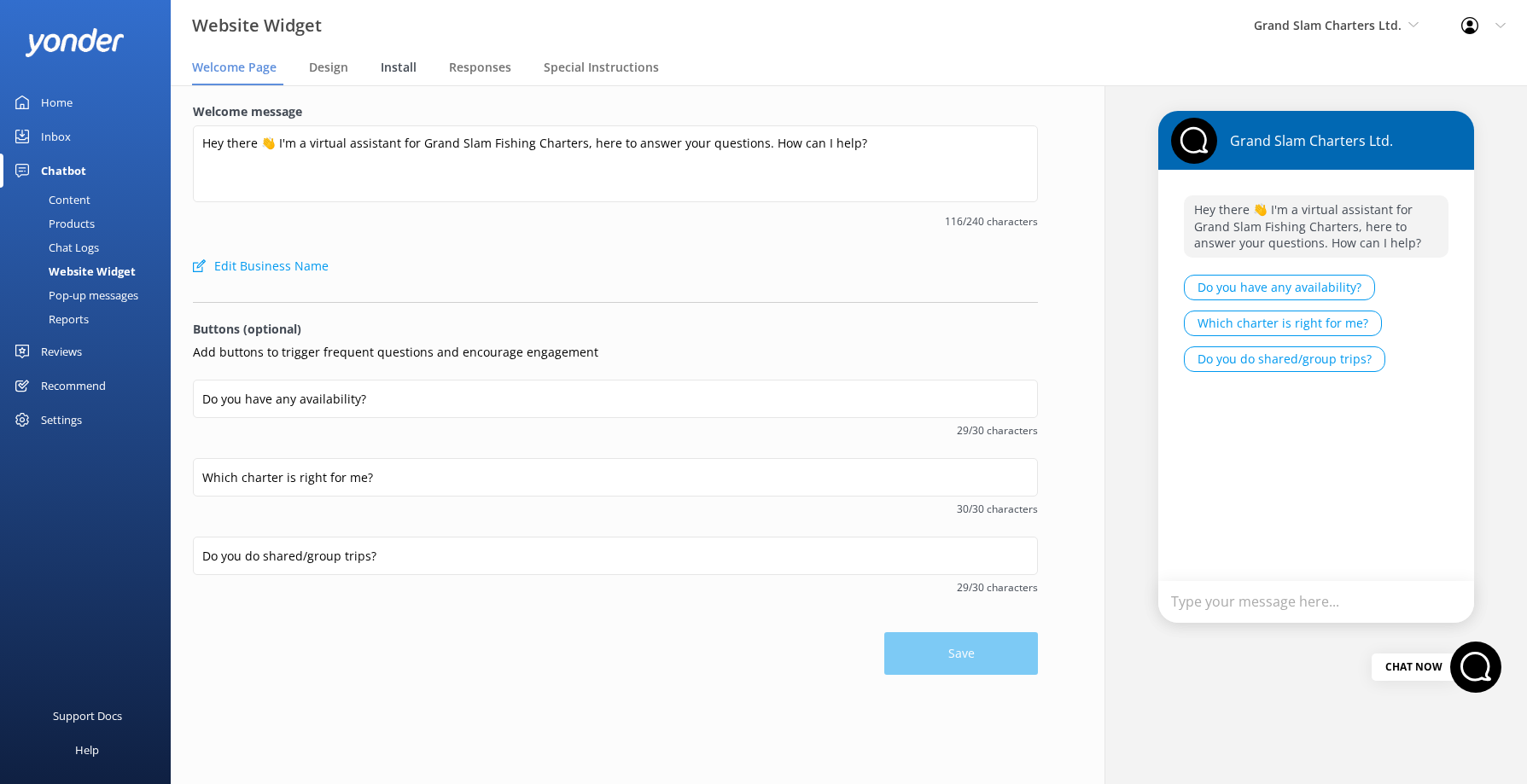 click on "Install" at bounding box center (399, 67) 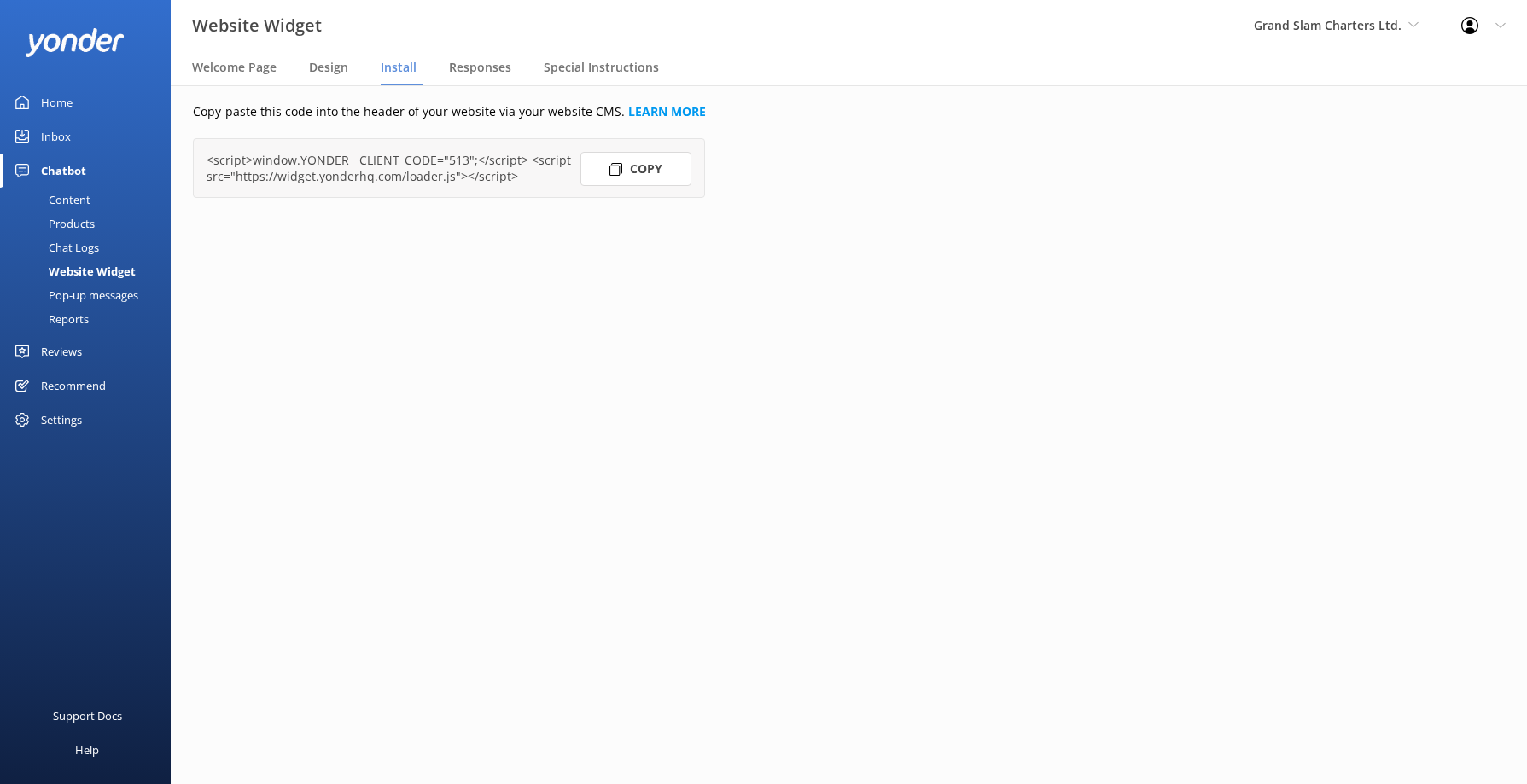 drag, startPoint x: 248, startPoint y: 159, endPoint x: 423, endPoint y: 160, distance: 175.00286 